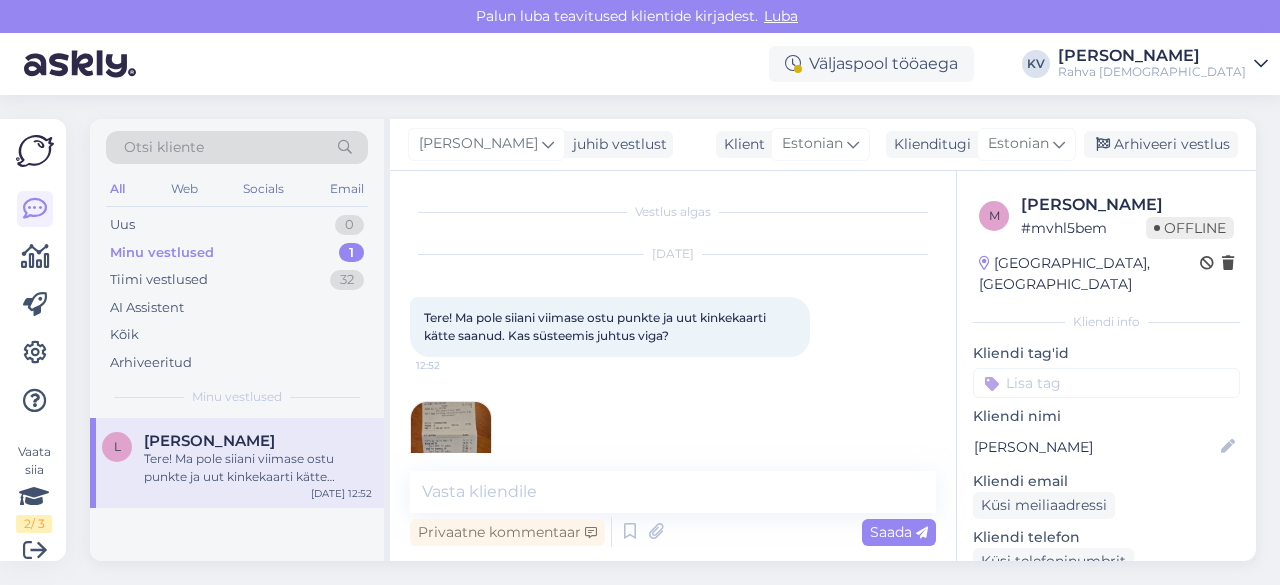 scroll, scrollTop: 0, scrollLeft: 0, axis: both 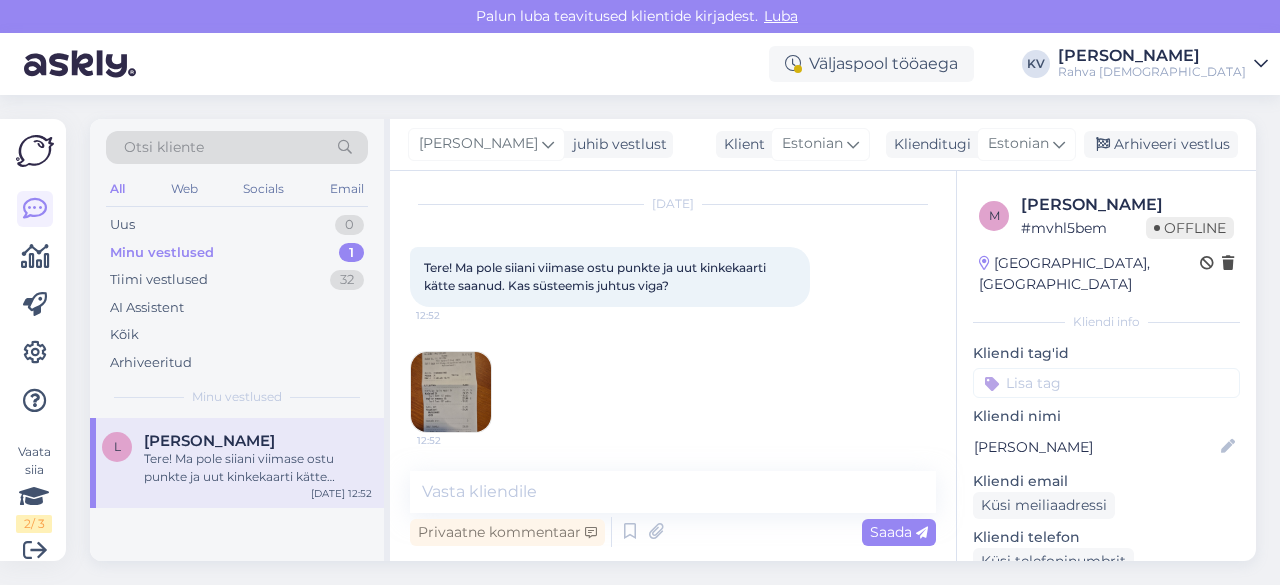 click at bounding box center [451, 392] 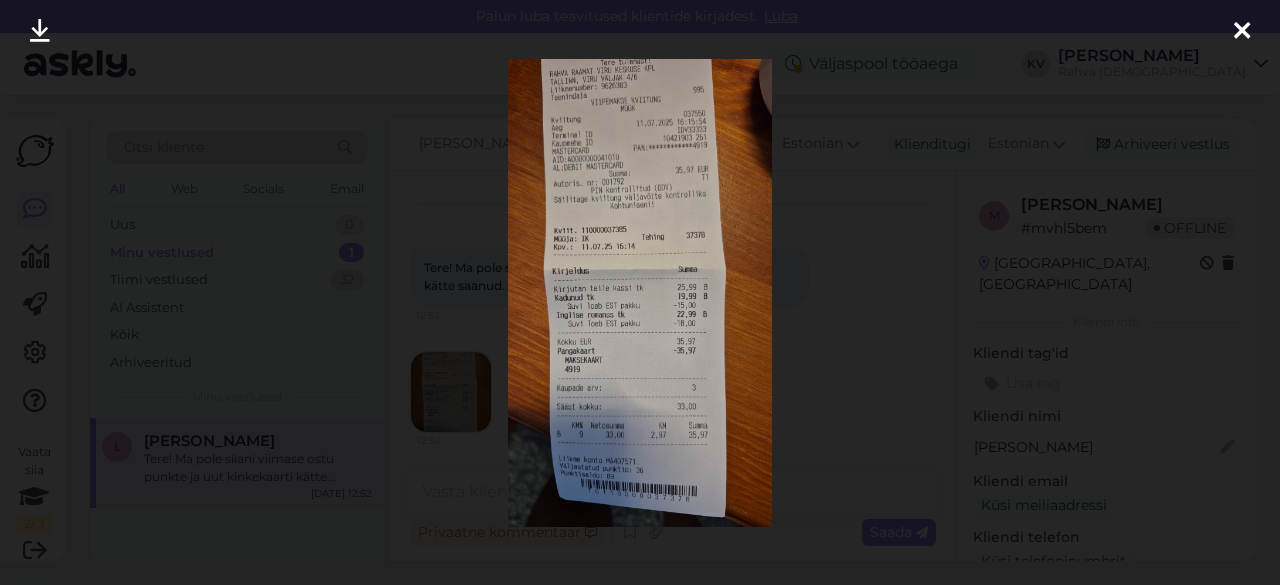 click at bounding box center [640, 292] 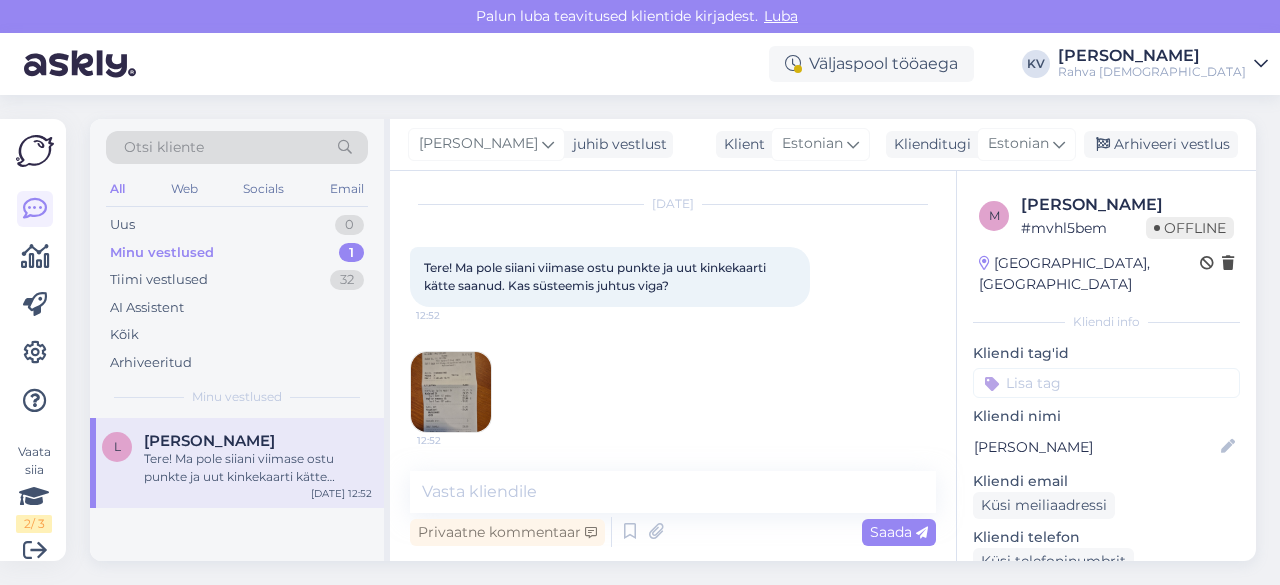 click at bounding box center [451, 392] 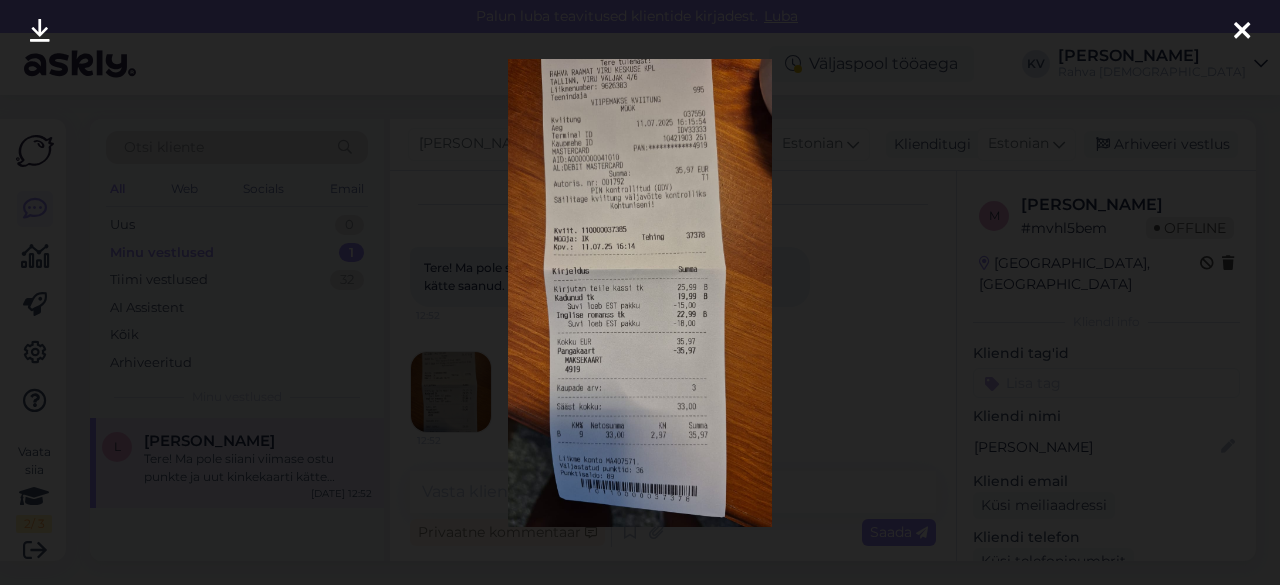 click at bounding box center (640, 292) 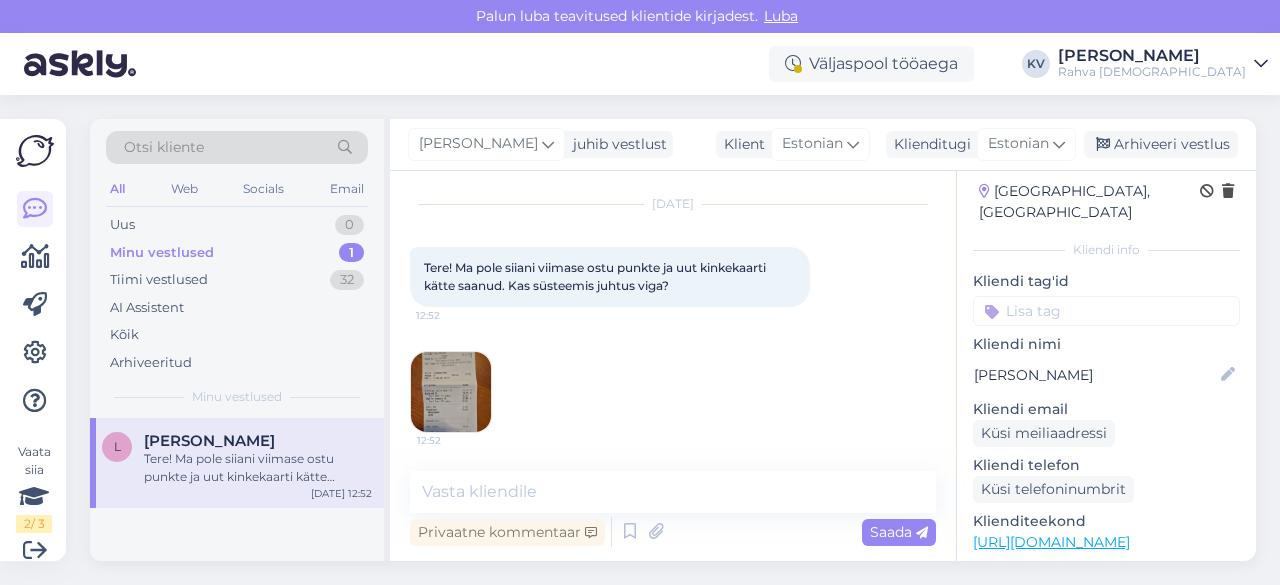 scroll, scrollTop: 0, scrollLeft: 0, axis: both 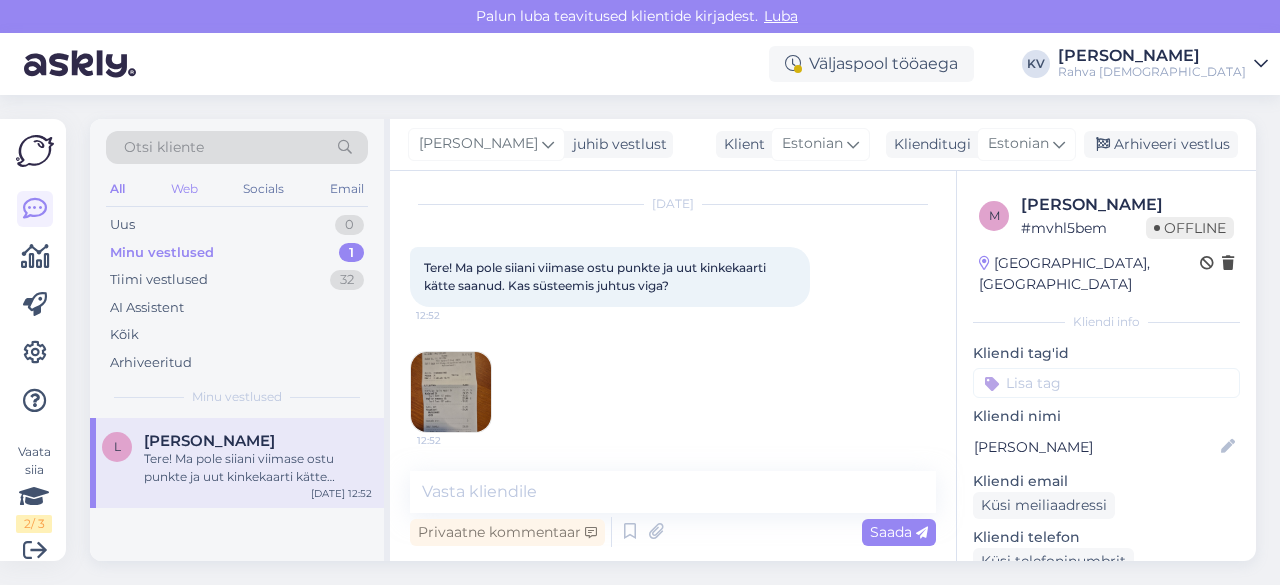 click on "Web" at bounding box center [184, 189] 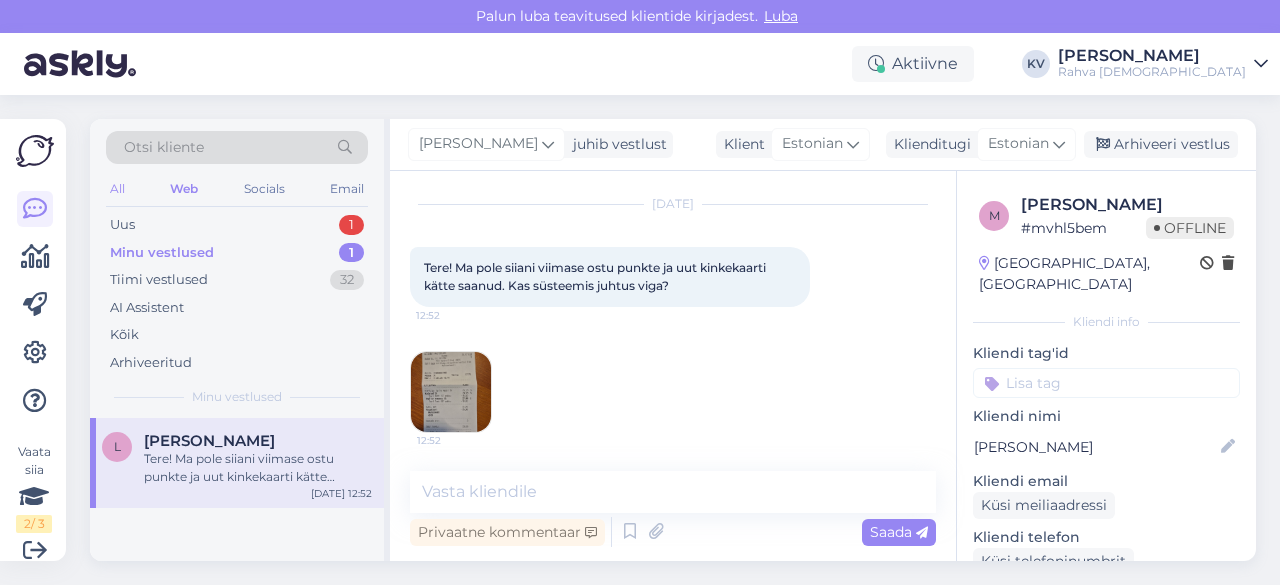 click on "All" at bounding box center (117, 189) 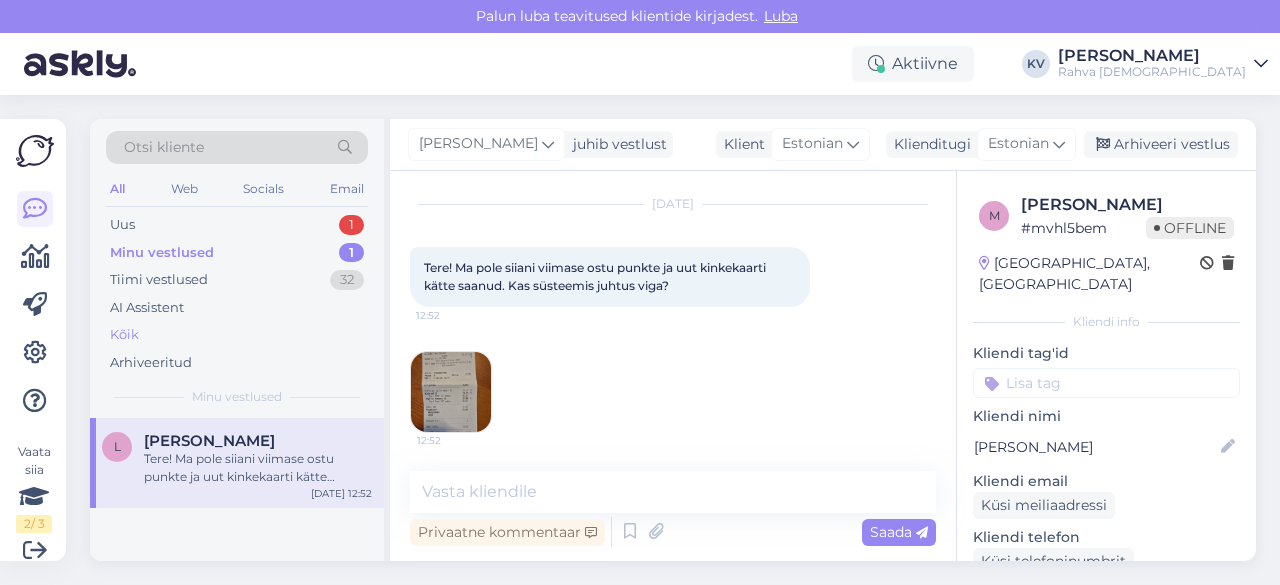click on "Kõik" at bounding box center (237, 335) 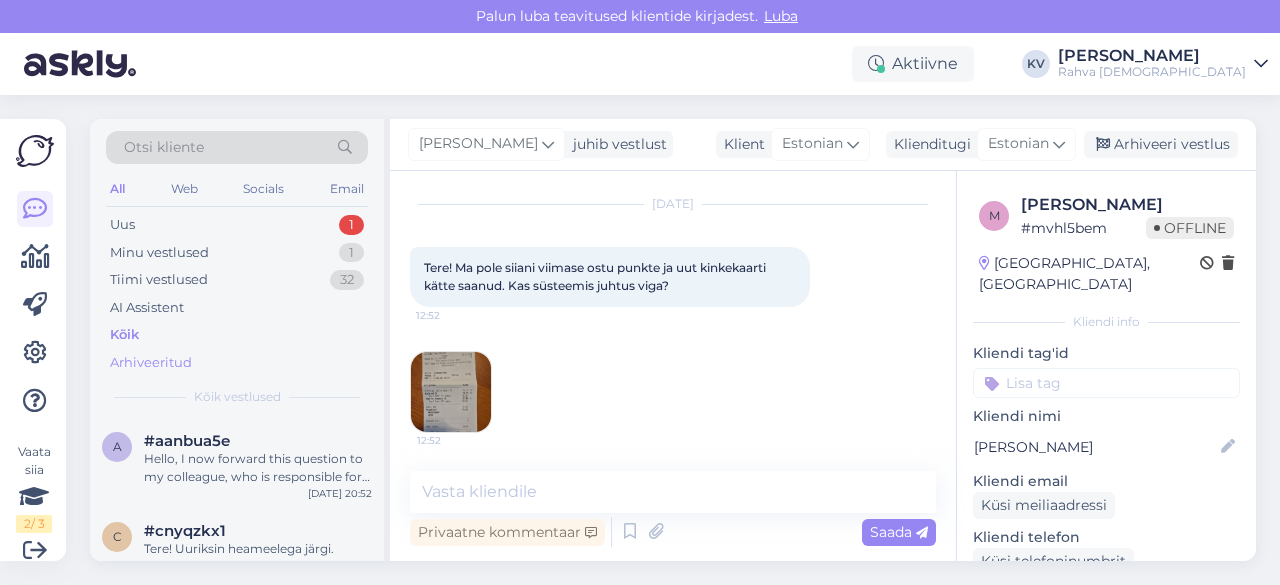 click on "Arhiveeritud" at bounding box center [237, 363] 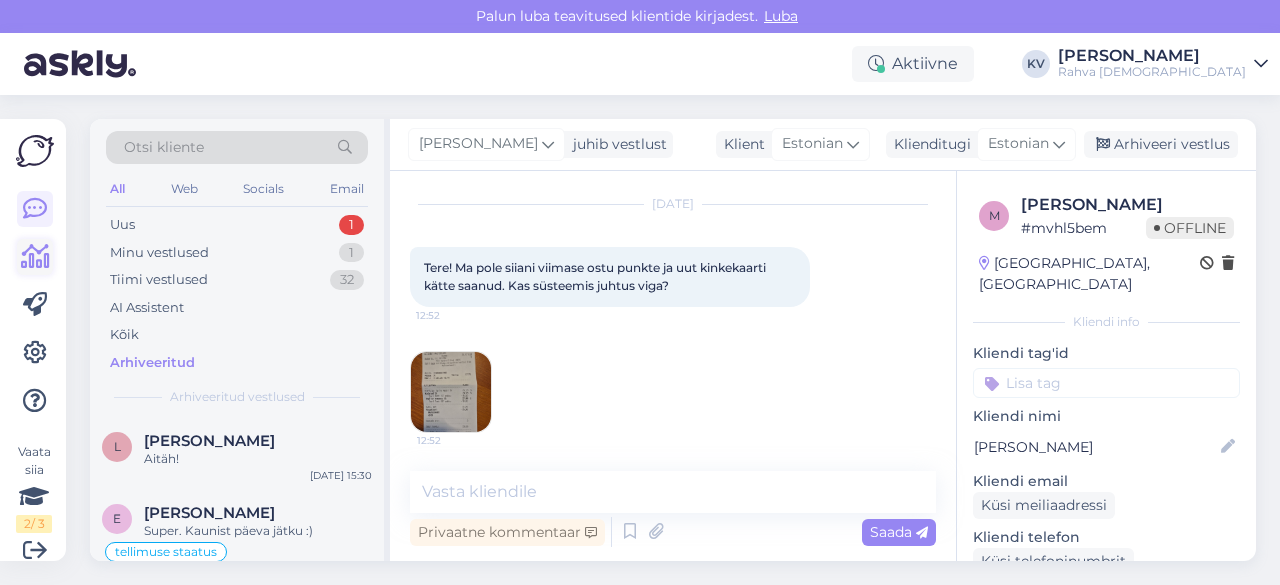 click at bounding box center [35, 257] 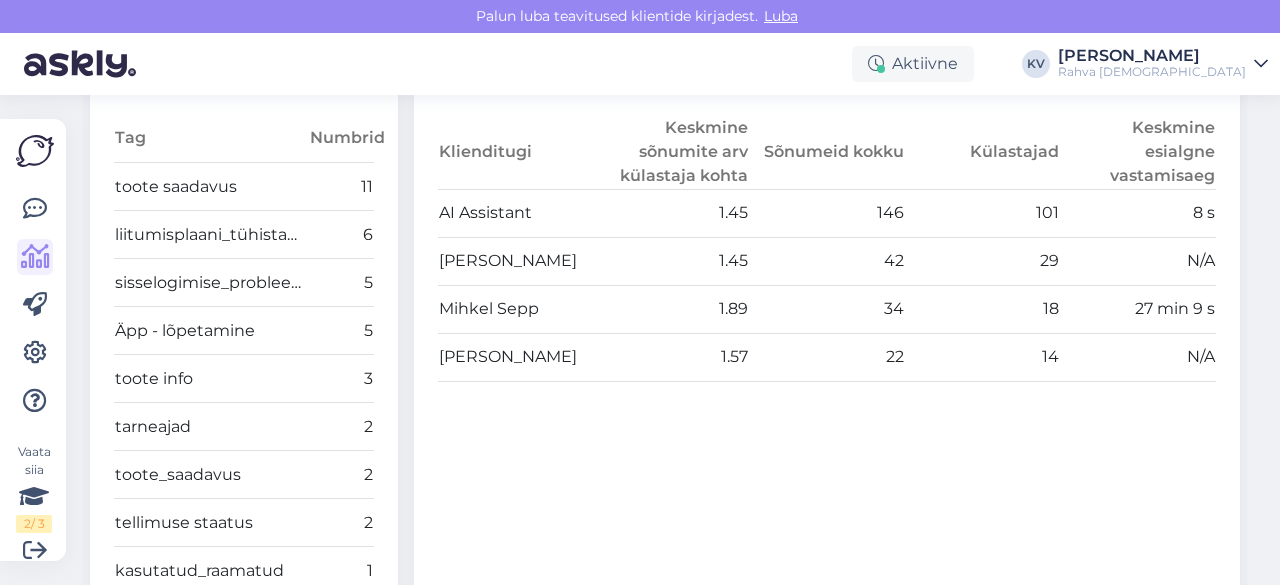 scroll, scrollTop: 700, scrollLeft: 0, axis: vertical 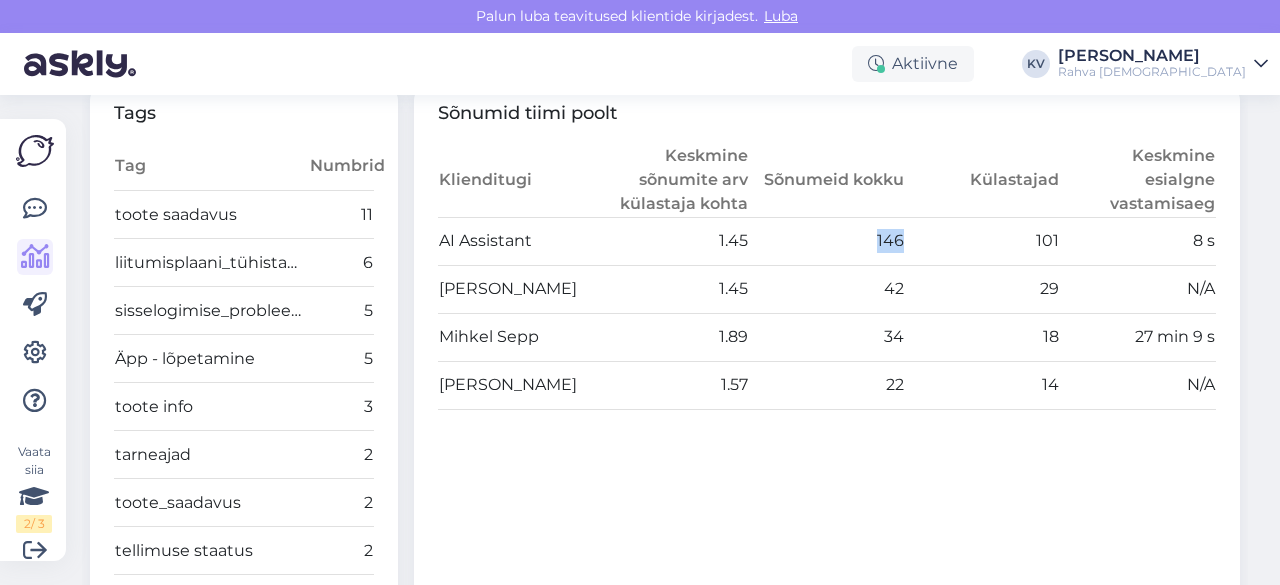 drag, startPoint x: 866, startPoint y: 238, endPoint x: 907, endPoint y: 239, distance: 41.01219 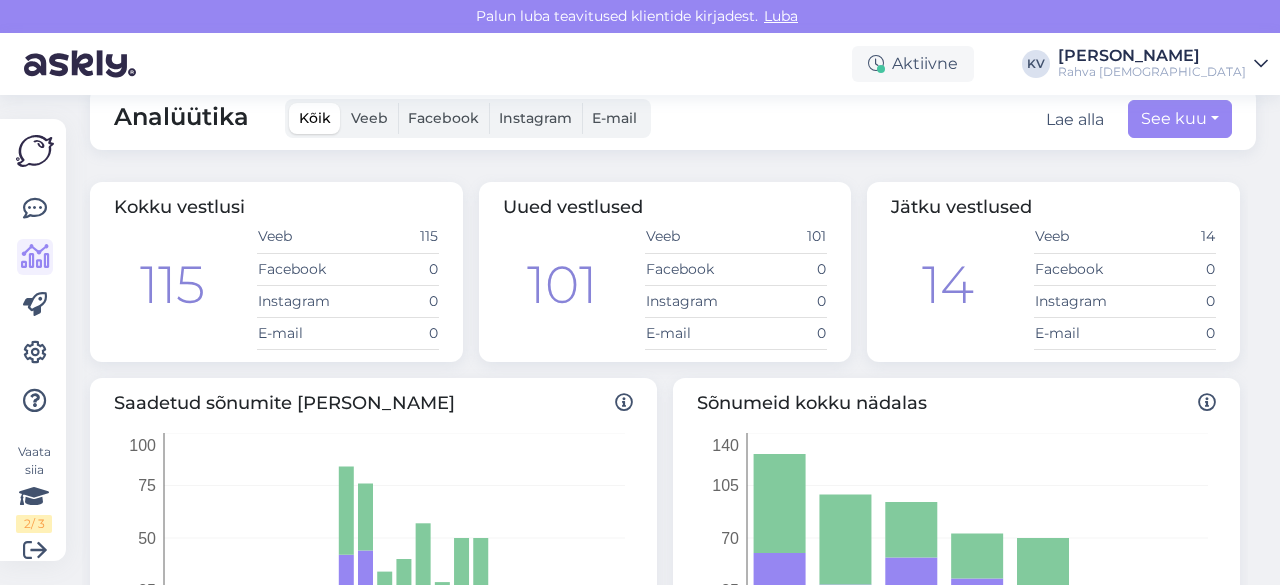 scroll, scrollTop: 0, scrollLeft: 0, axis: both 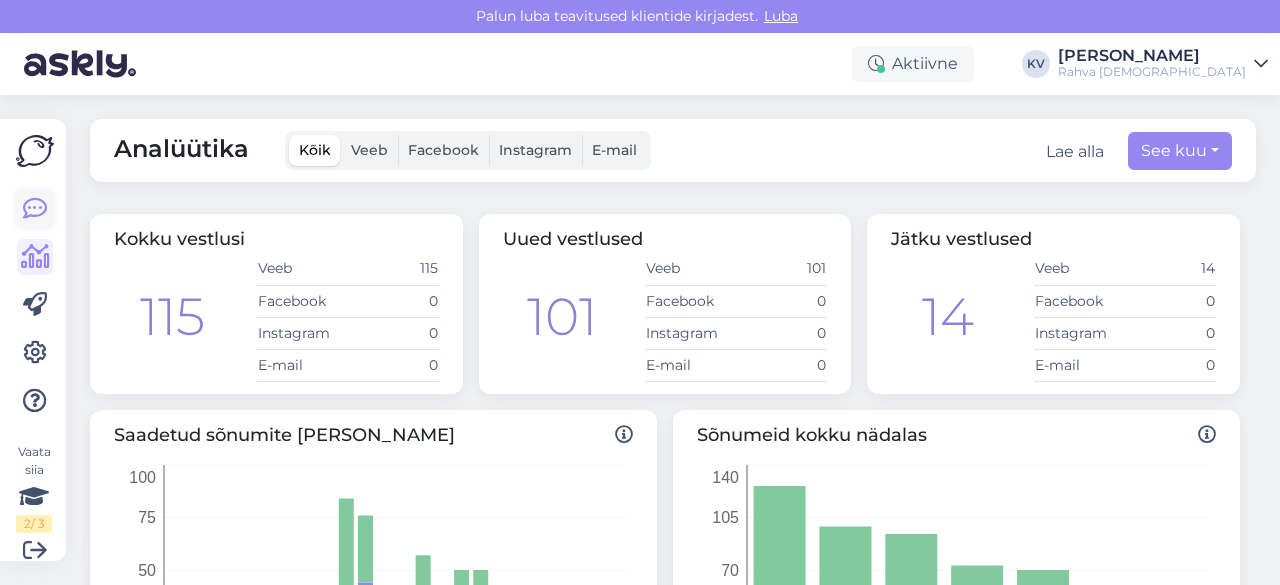 click at bounding box center [35, 209] 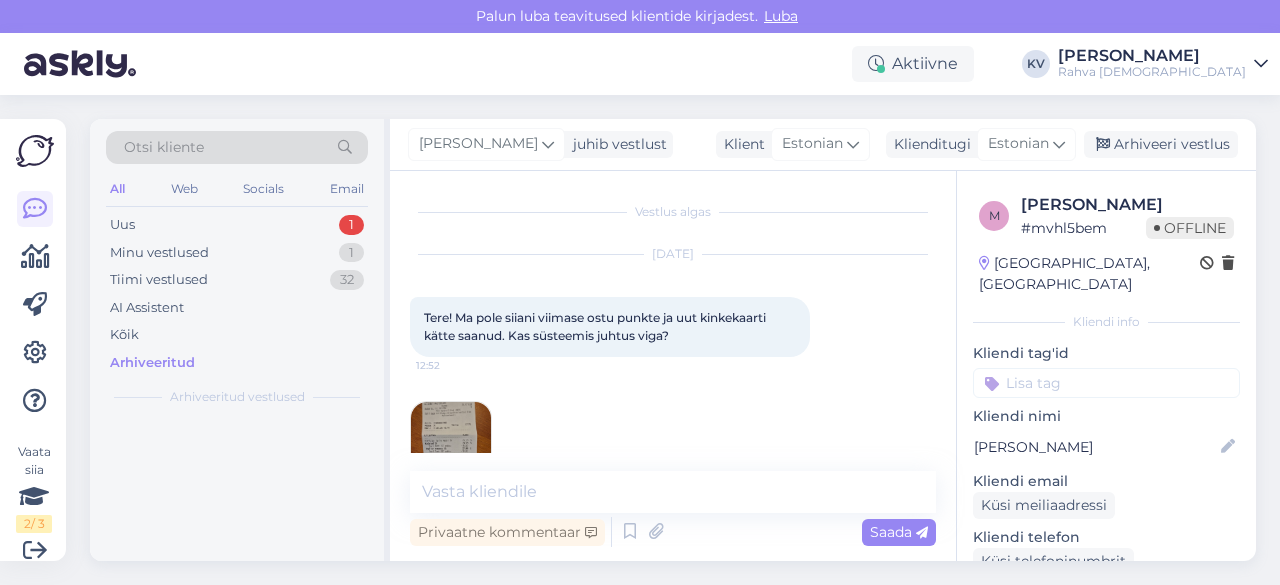 scroll, scrollTop: 42, scrollLeft: 0, axis: vertical 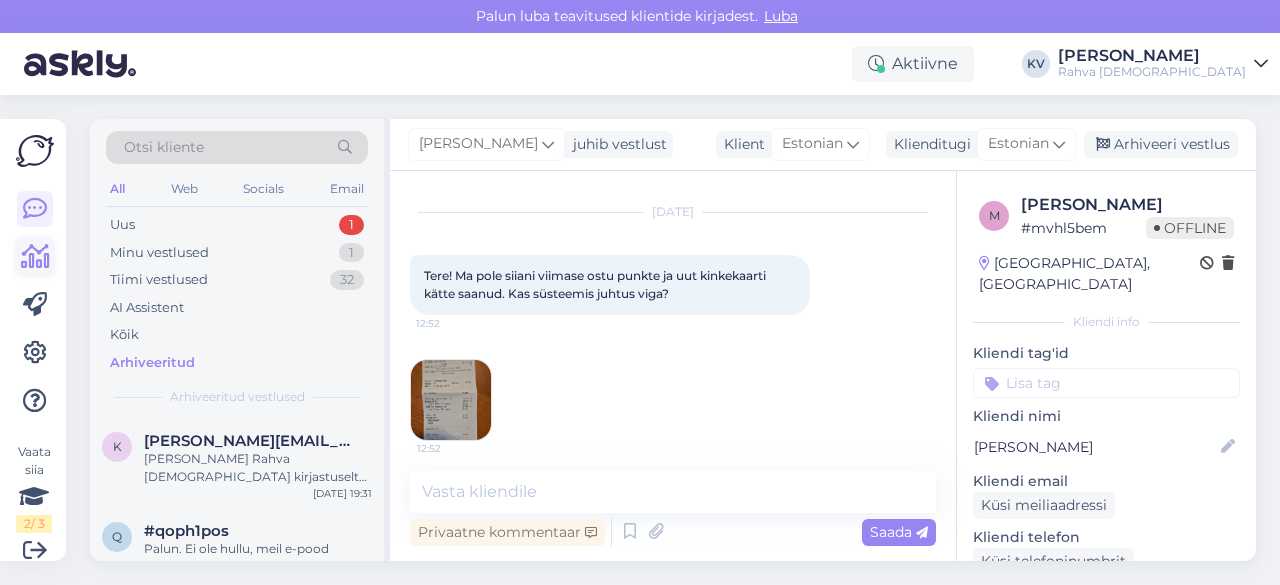 click at bounding box center [35, 257] 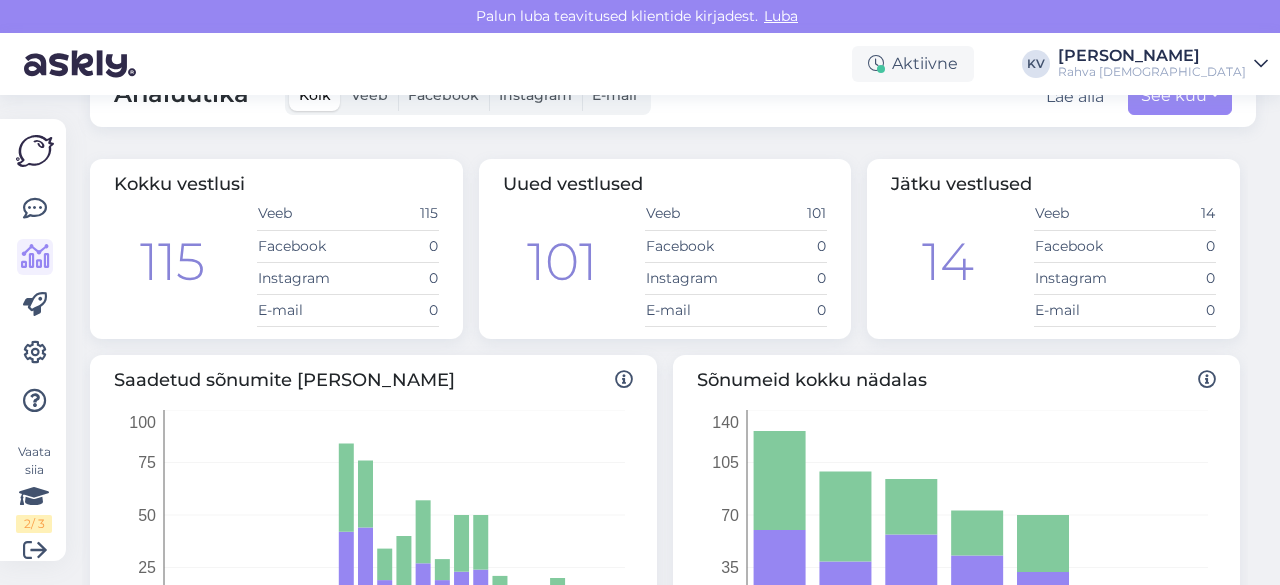 scroll, scrollTop: 100, scrollLeft: 0, axis: vertical 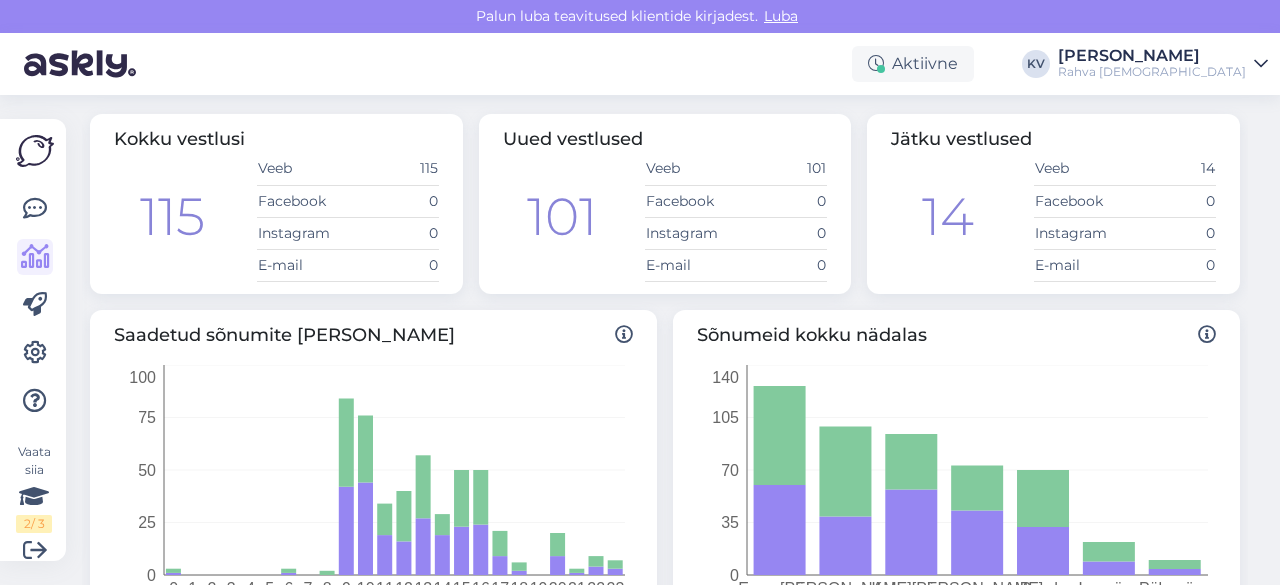 click on "Veeb" at bounding box center (1079, 169) 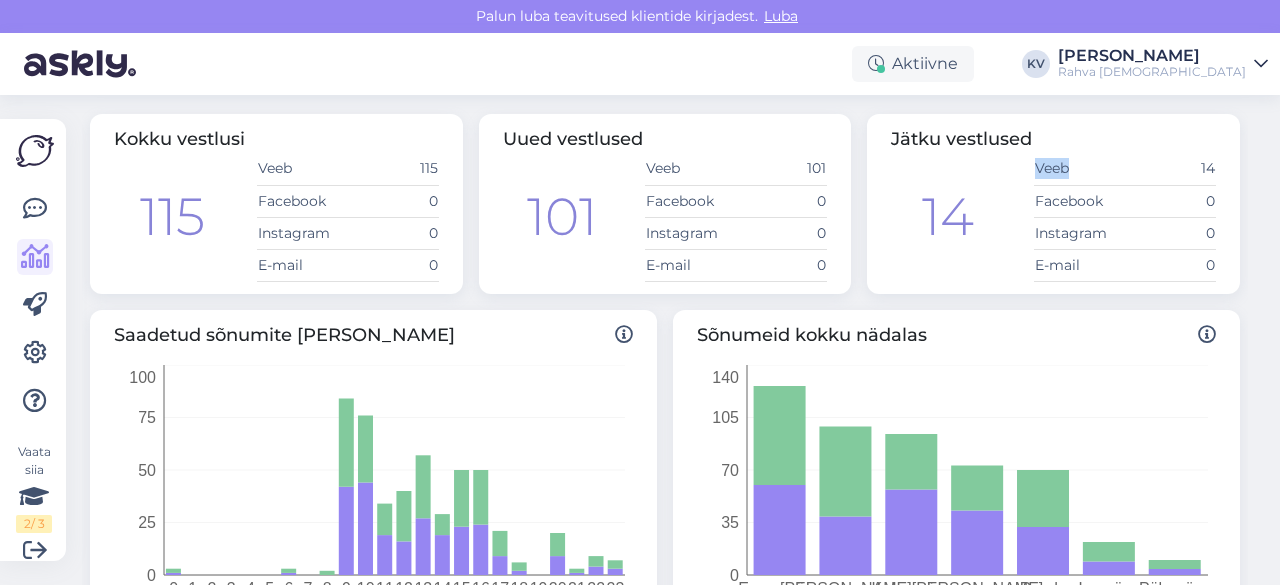 click on "Veeb" at bounding box center (1079, 169) 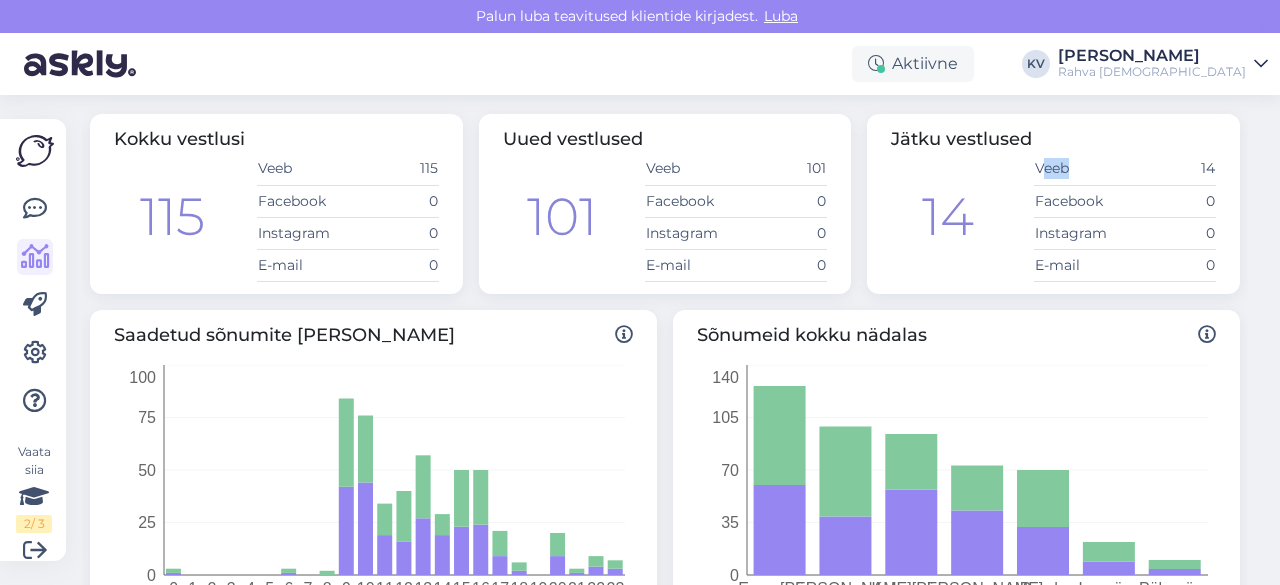 drag, startPoint x: 1026, startPoint y: 173, endPoint x: 1184, endPoint y: 173, distance: 158 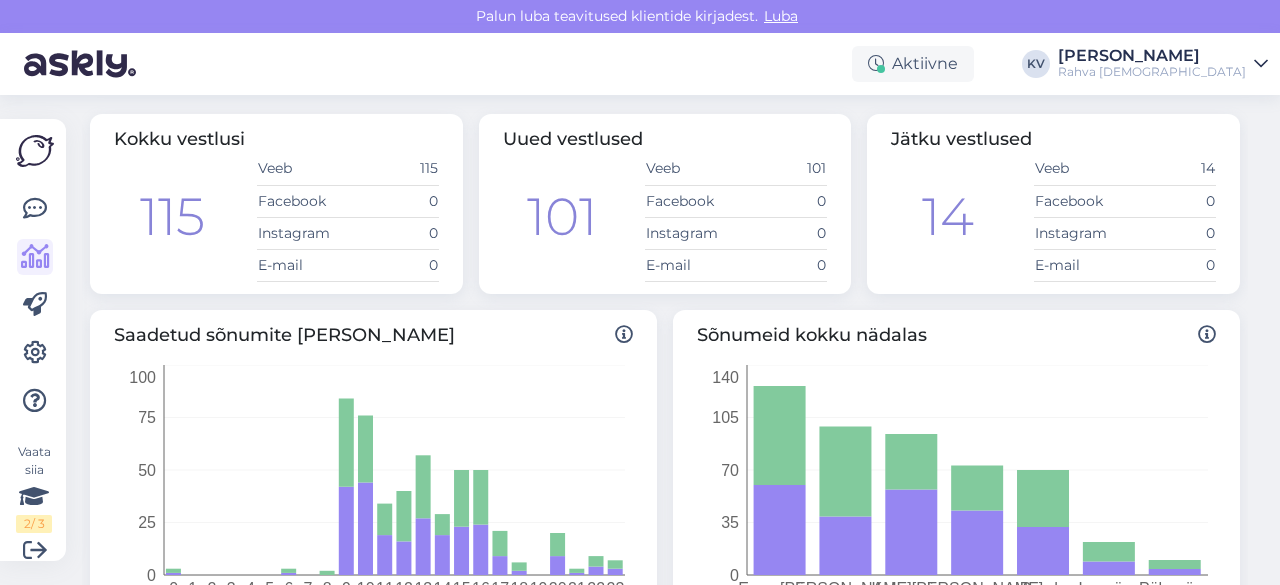 click on "14 Veeb 14 Facebook 0 Instagram 0 E-mail 0" at bounding box center [1053, 217] 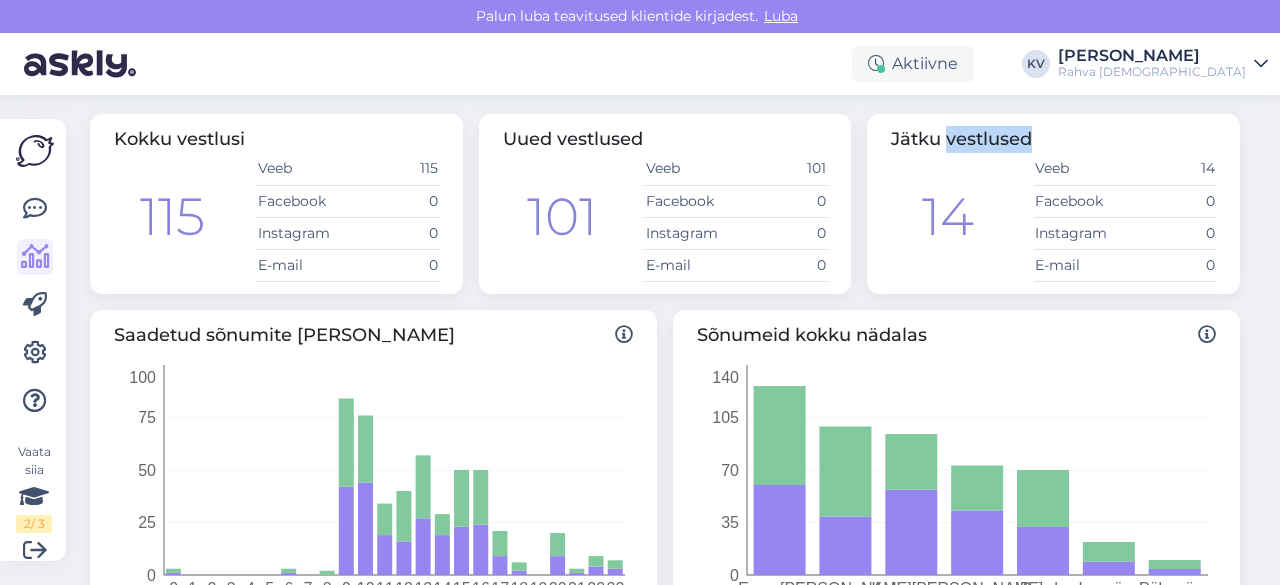click on "Jätku vestlused" at bounding box center [961, 139] 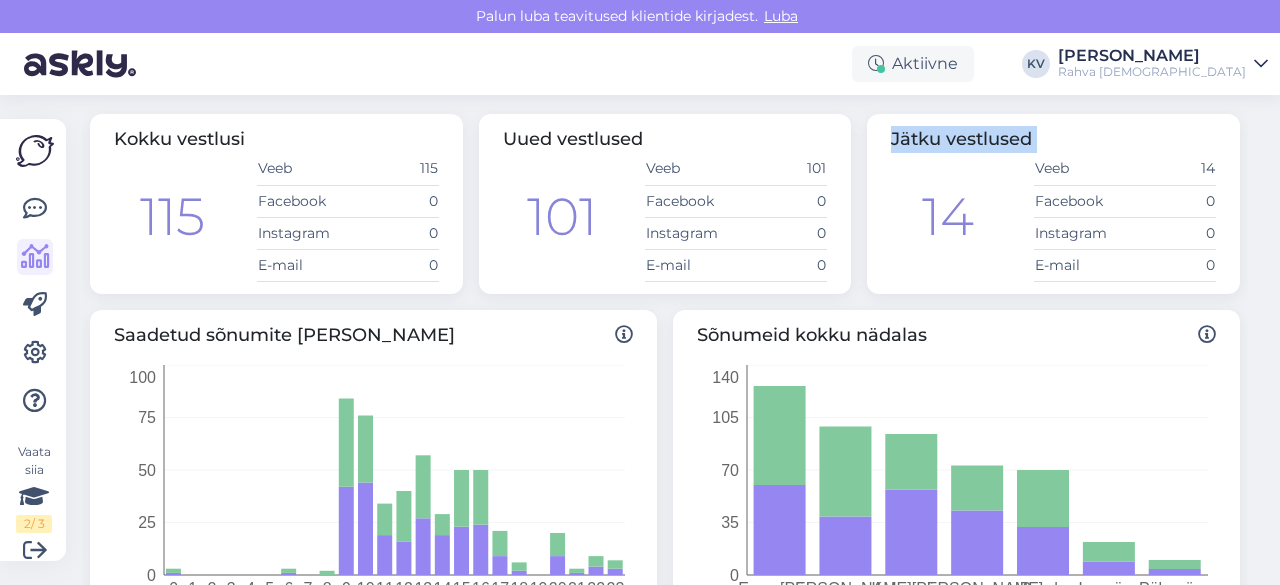 click on "Jätku vestlused" at bounding box center [961, 139] 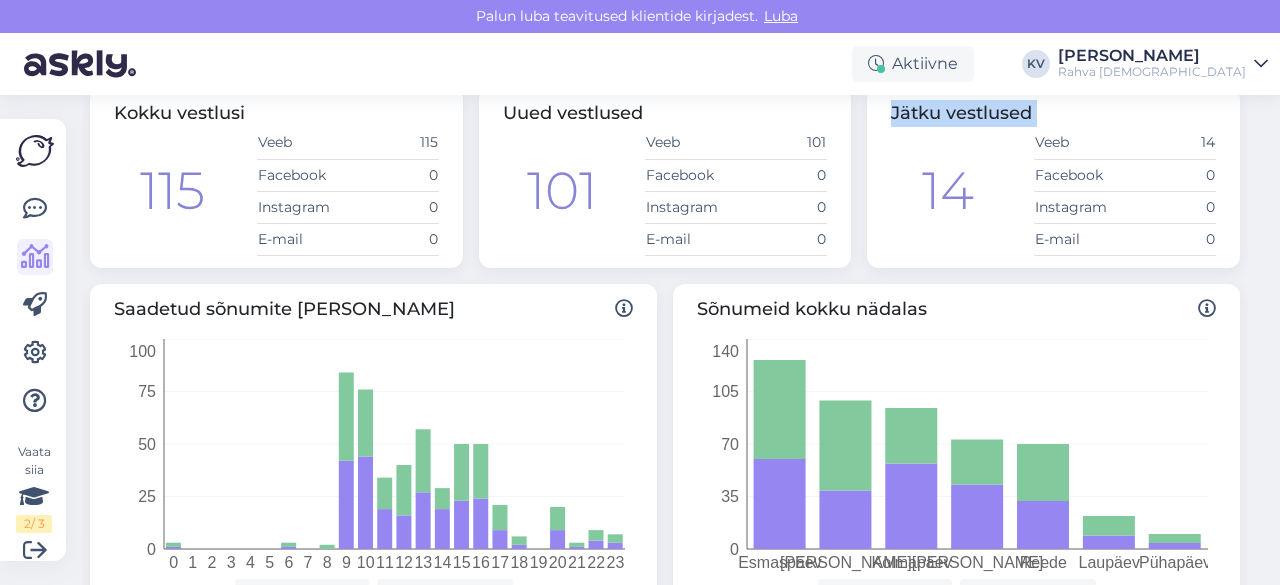 scroll, scrollTop: 0, scrollLeft: 0, axis: both 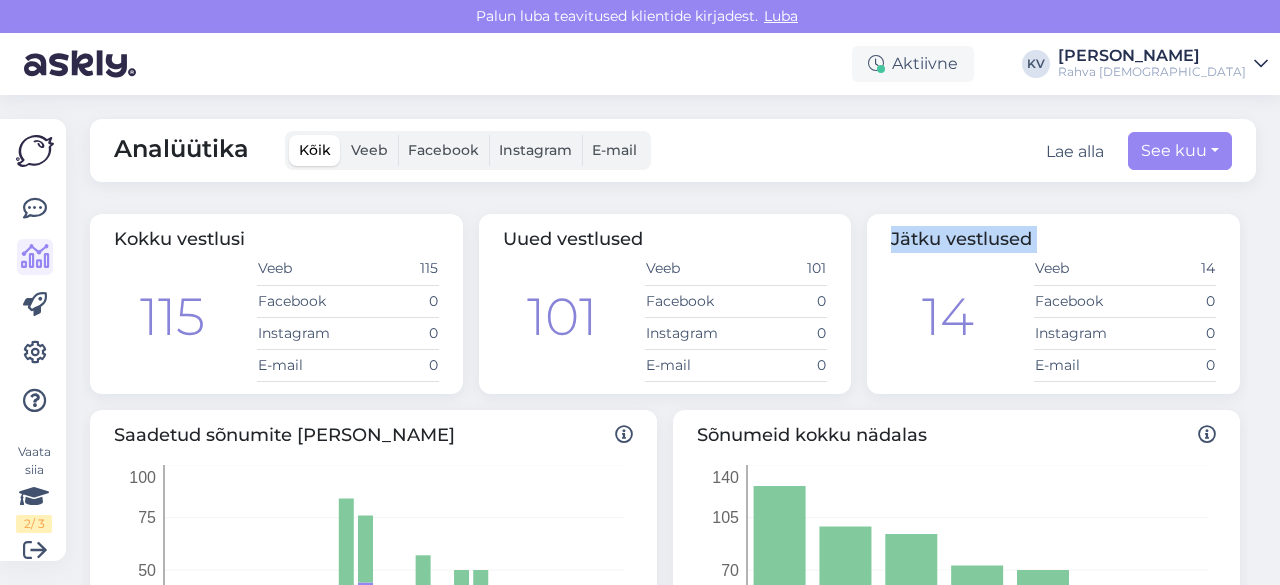 click on "Veeb" at bounding box center [369, 150] 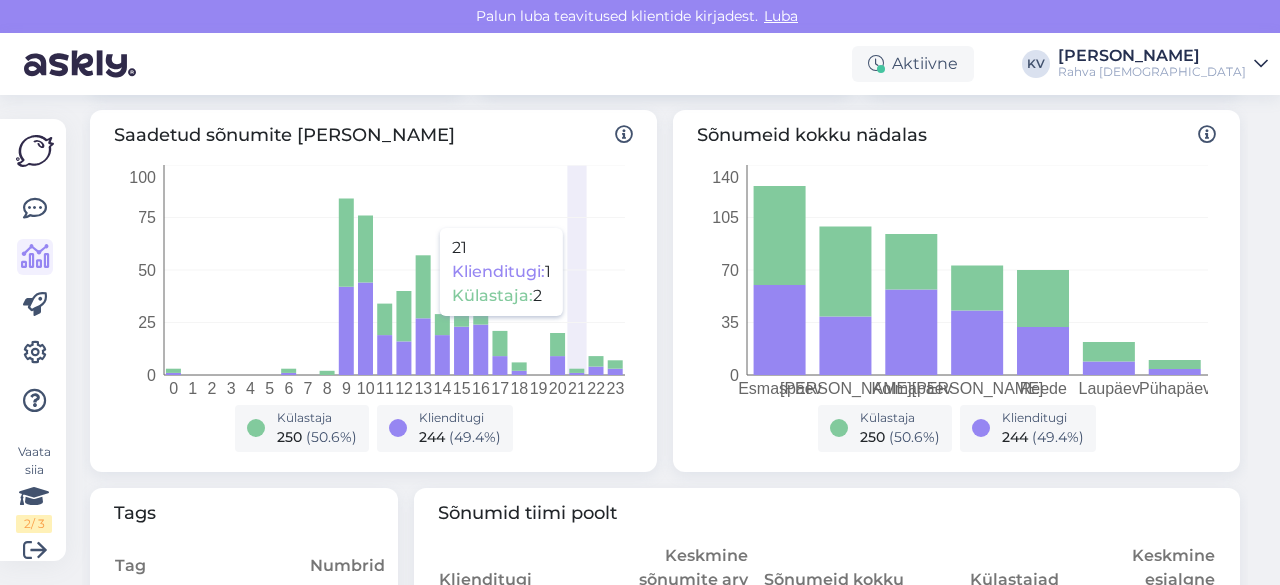 scroll, scrollTop: 0, scrollLeft: 0, axis: both 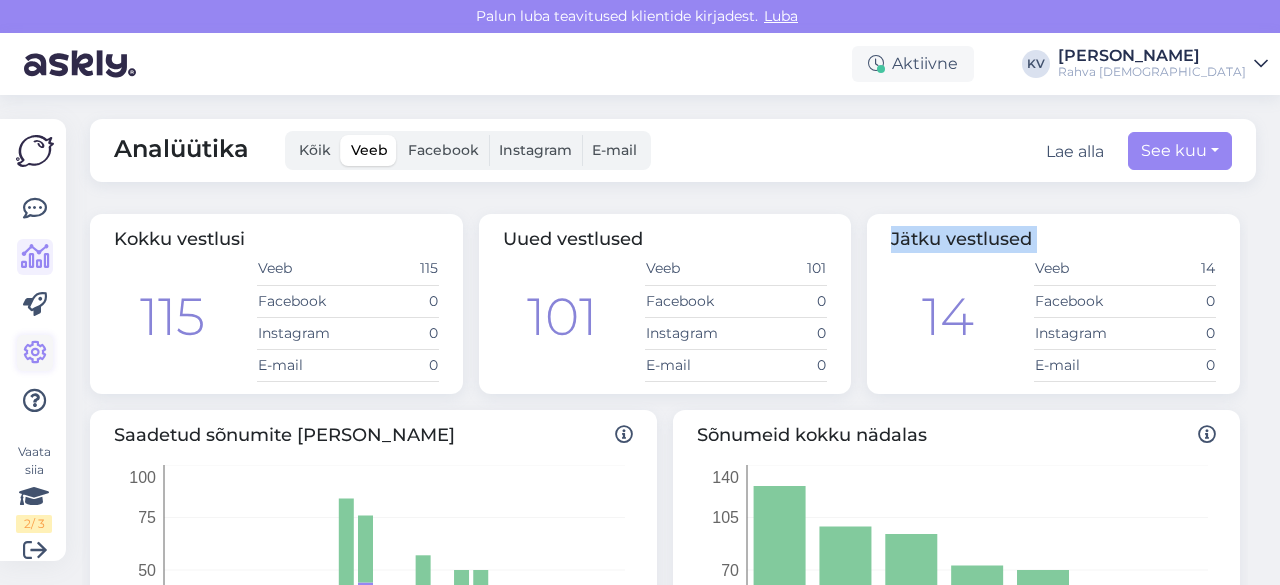click at bounding box center [35, 353] 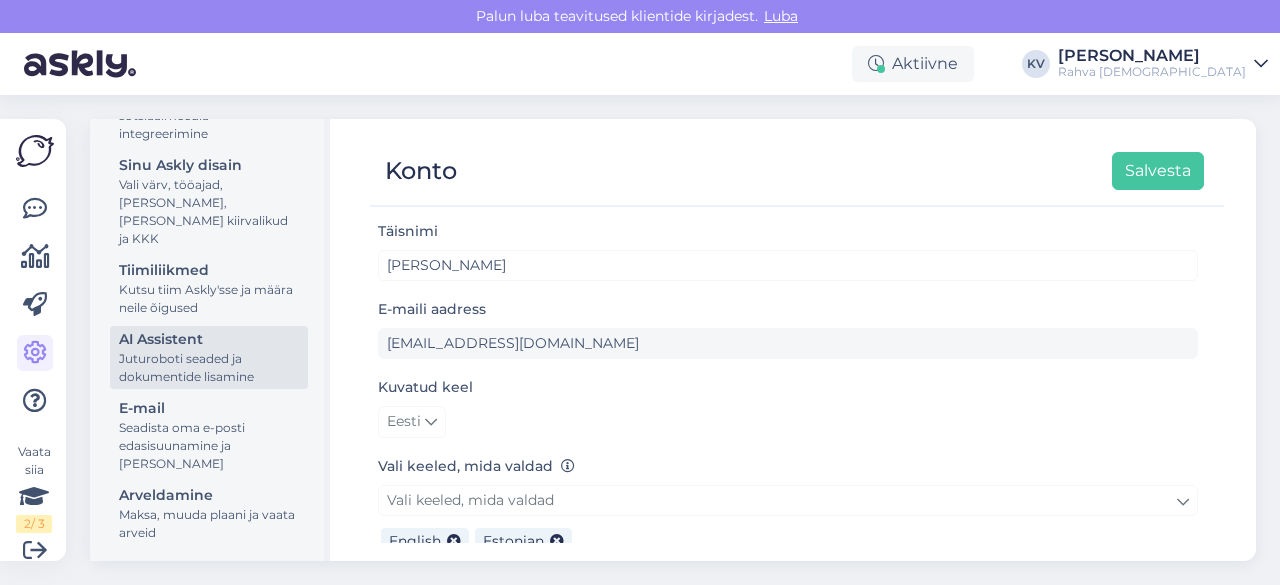 scroll, scrollTop: 306, scrollLeft: 0, axis: vertical 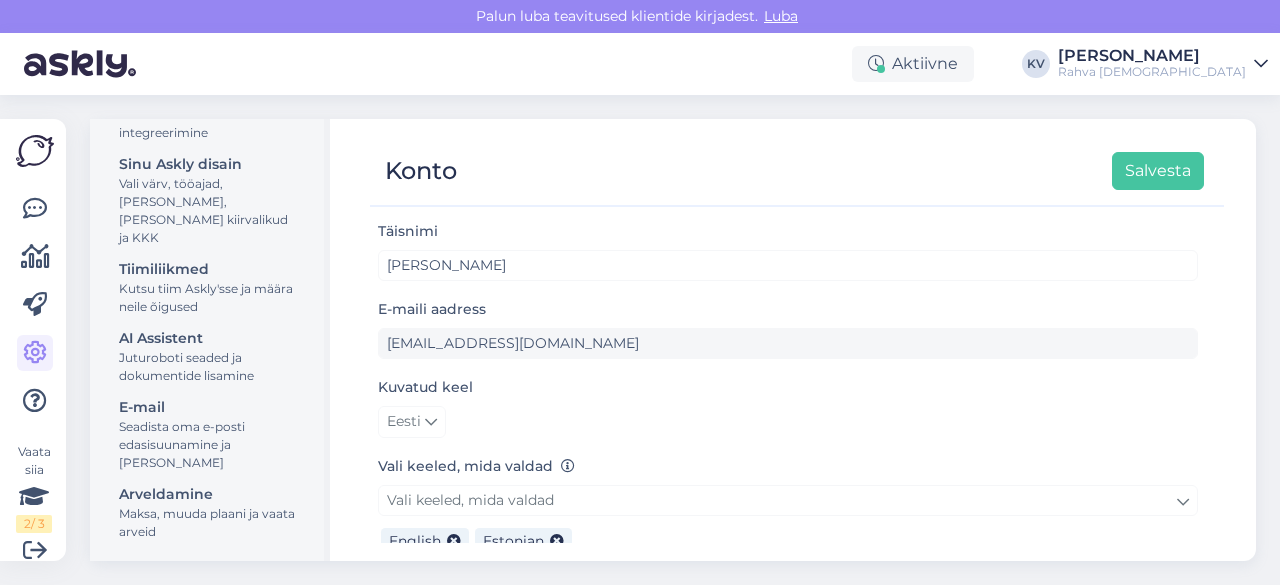 click on "AI Assistent" at bounding box center [209, 338] 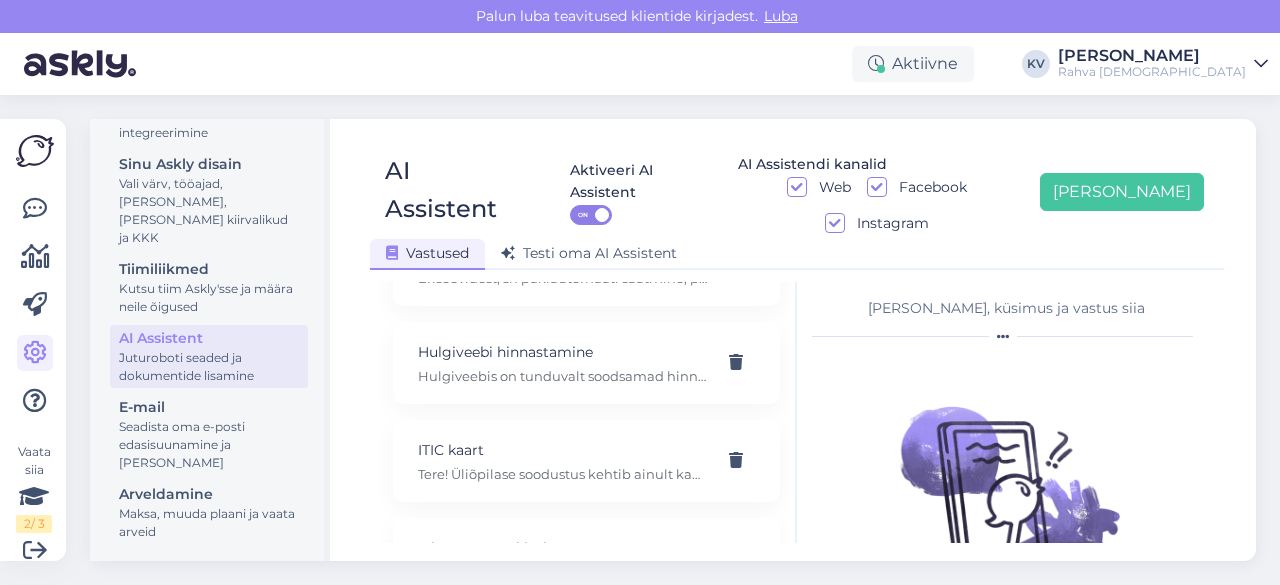 scroll, scrollTop: 4000, scrollLeft: 0, axis: vertical 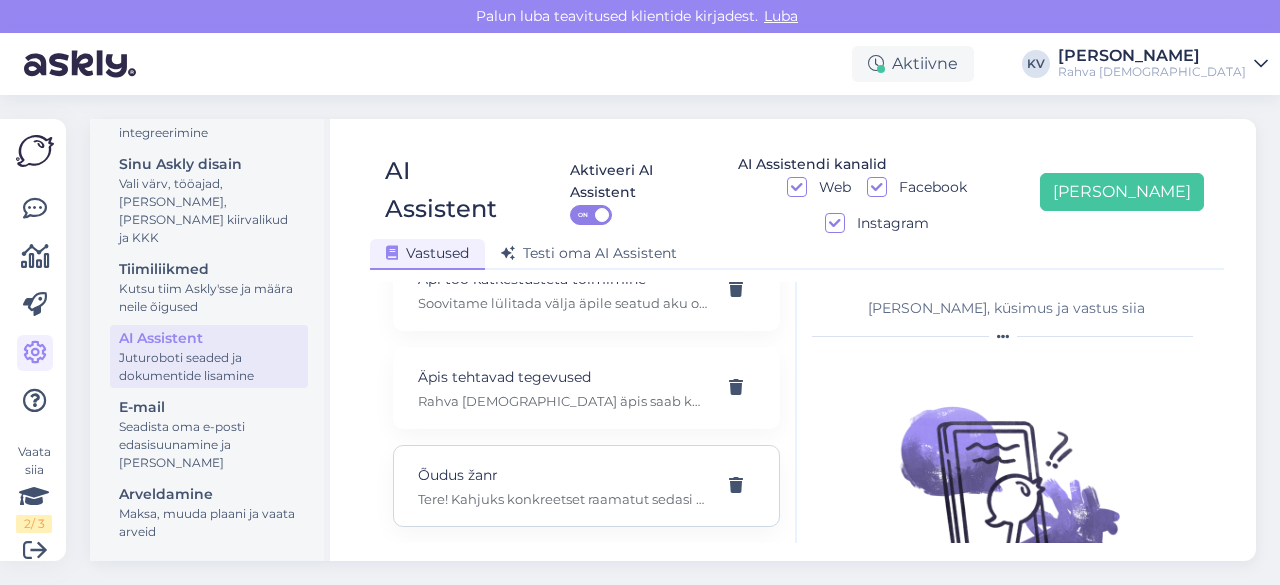 click on "Tere! Kahjuks konkreetset raamatut sedasi soovitada ei oska. Õudus žanri alla kuuluvad raamatud on leitavad siit: [URL][DOMAIN_NAME]" at bounding box center (562, 499) 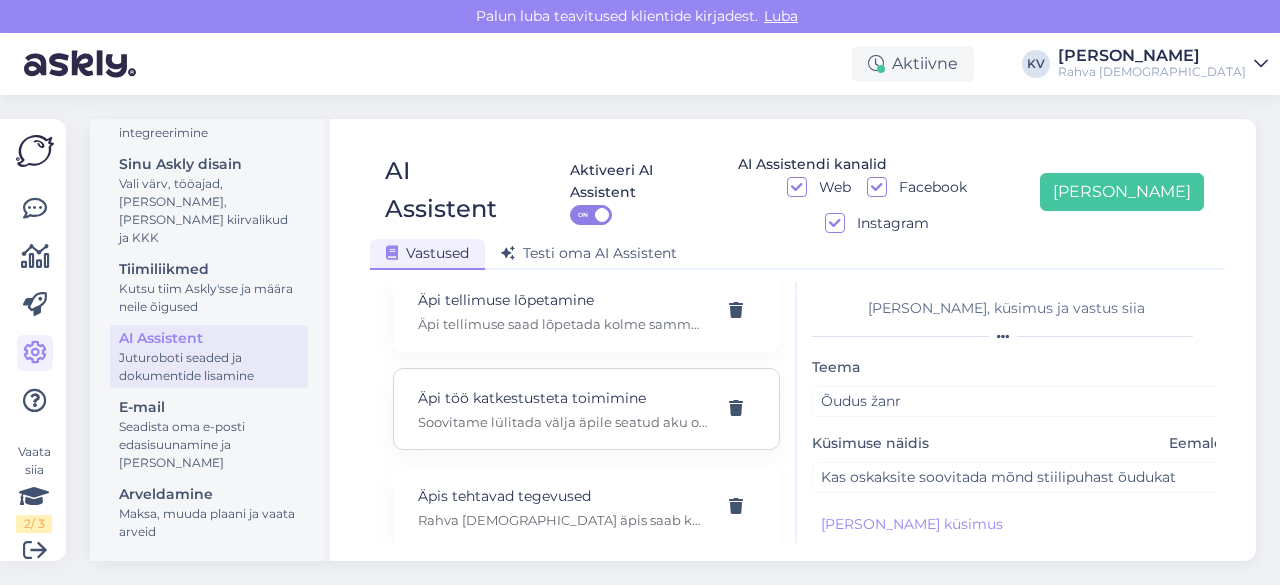 scroll, scrollTop: 13012, scrollLeft: 0, axis: vertical 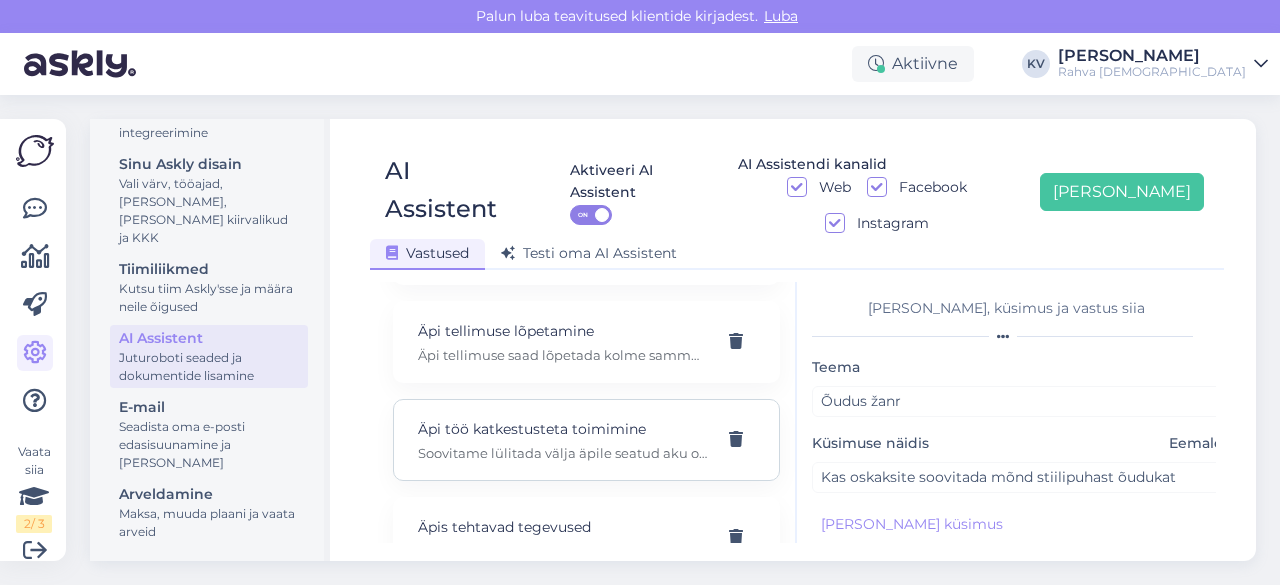 click on "Äpi tellimuse saad lõpetada kolme sammuga.
1. Logi sisse [DOMAIN_NAME] lehel.
2. Vajuta muuda paketti.
3. Vajuta tühista pakett.
Kui soovite, et tühistaksin paketi teie eest, siis palun kinnitage seda jagades oma kasutaja emaili aadressi." at bounding box center (562, 355) 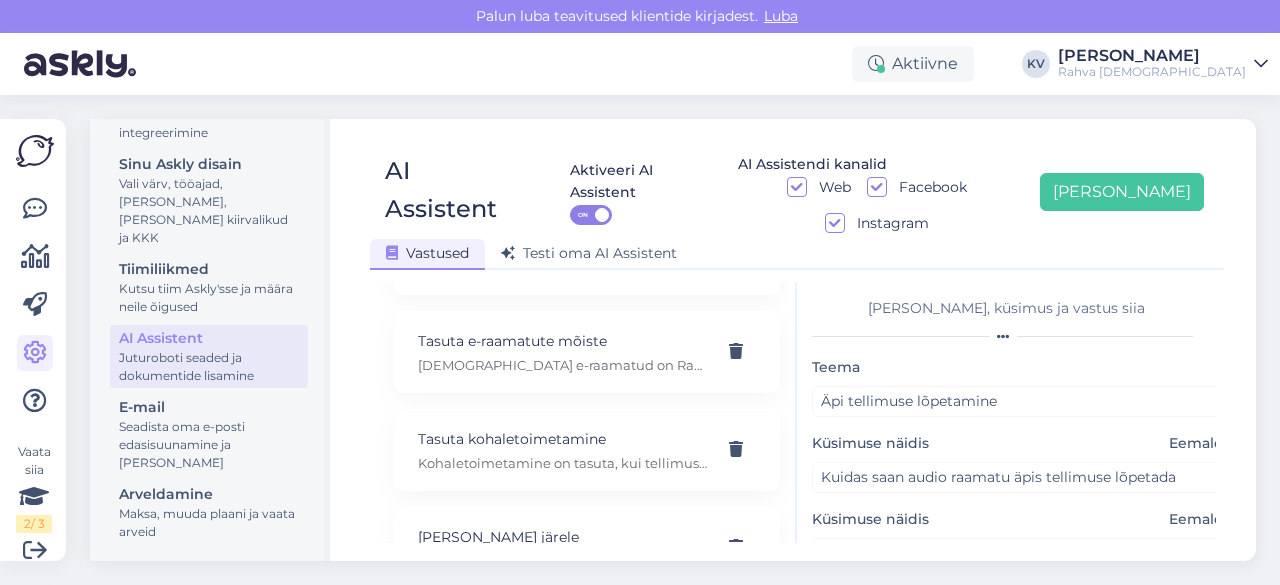 scroll, scrollTop: 11112, scrollLeft: 0, axis: vertical 